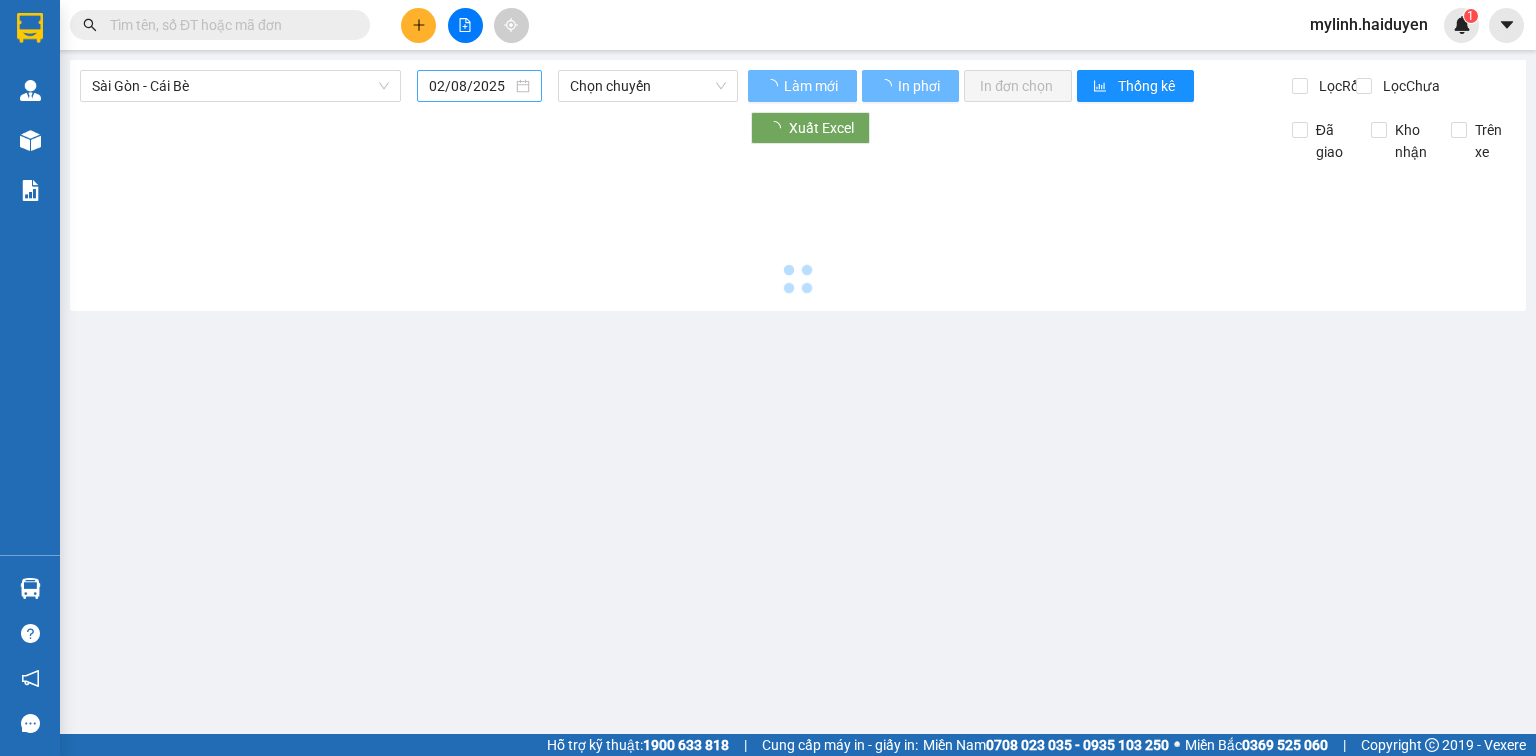 scroll, scrollTop: 0, scrollLeft: 0, axis: both 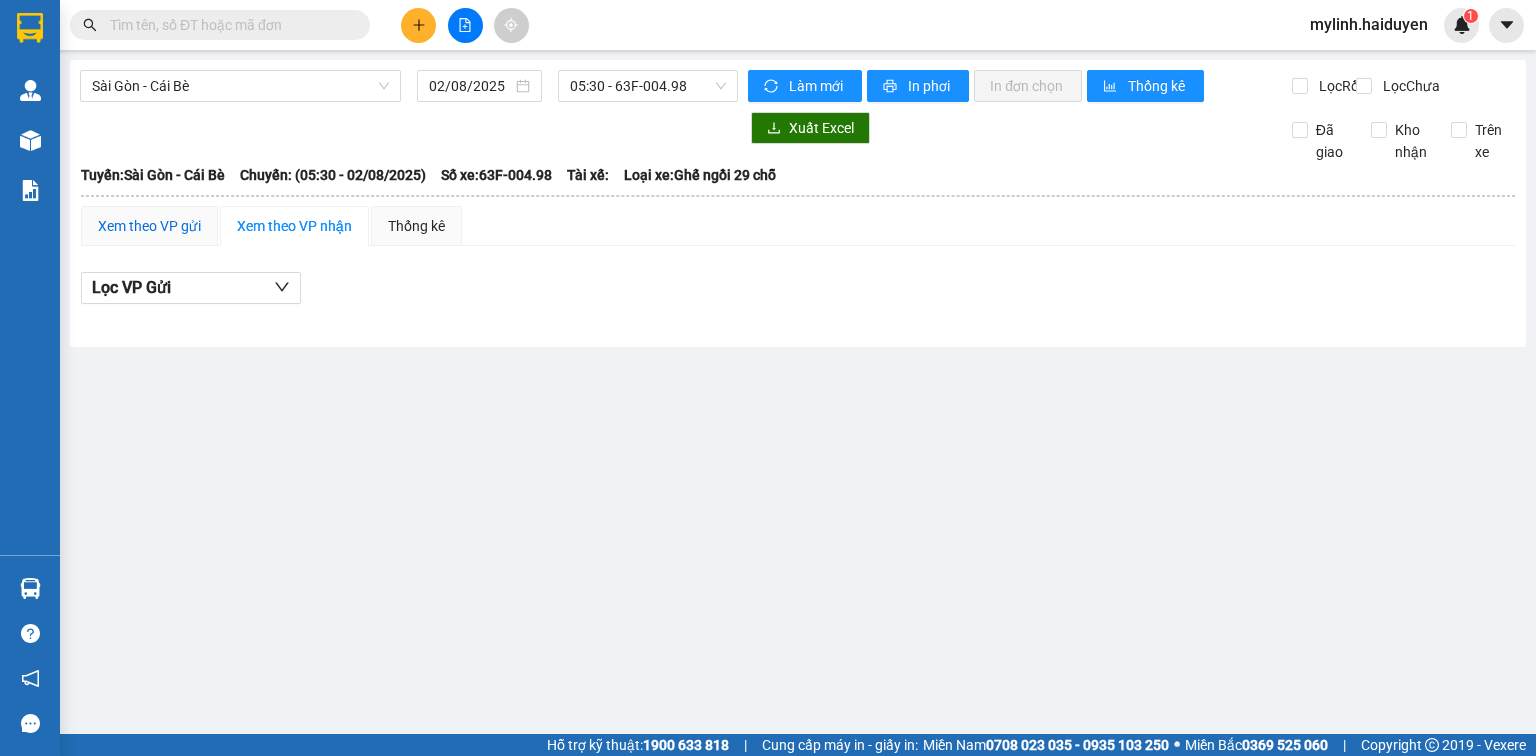 drag, startPoint x: 162, startPoint y: 241, endPoint x: 223, endPoint y: 146, distance: 112.898186 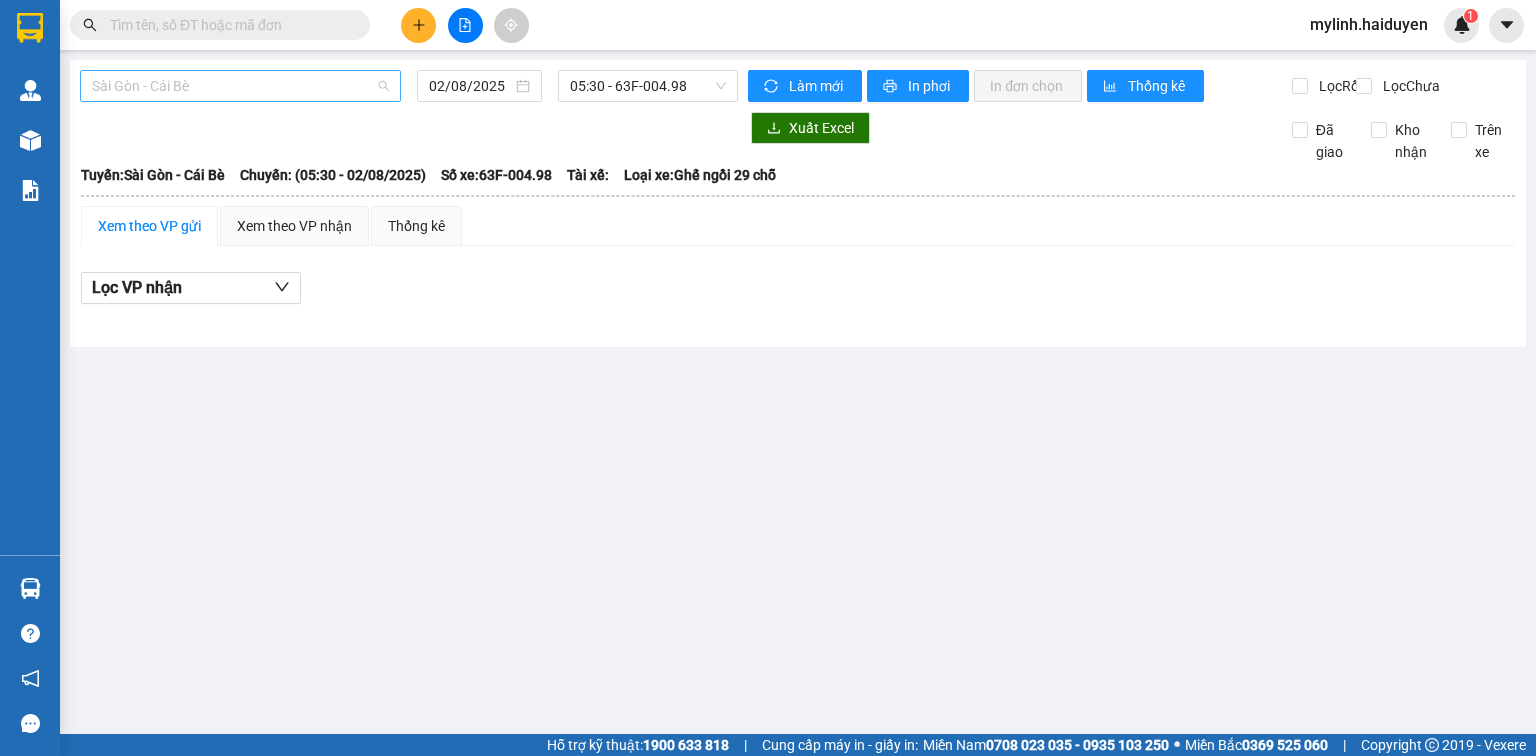 drag, startPoint x: 266, startPoint y: 87, endPoint x: 280, endPoint y: 149, distance: 63.560993 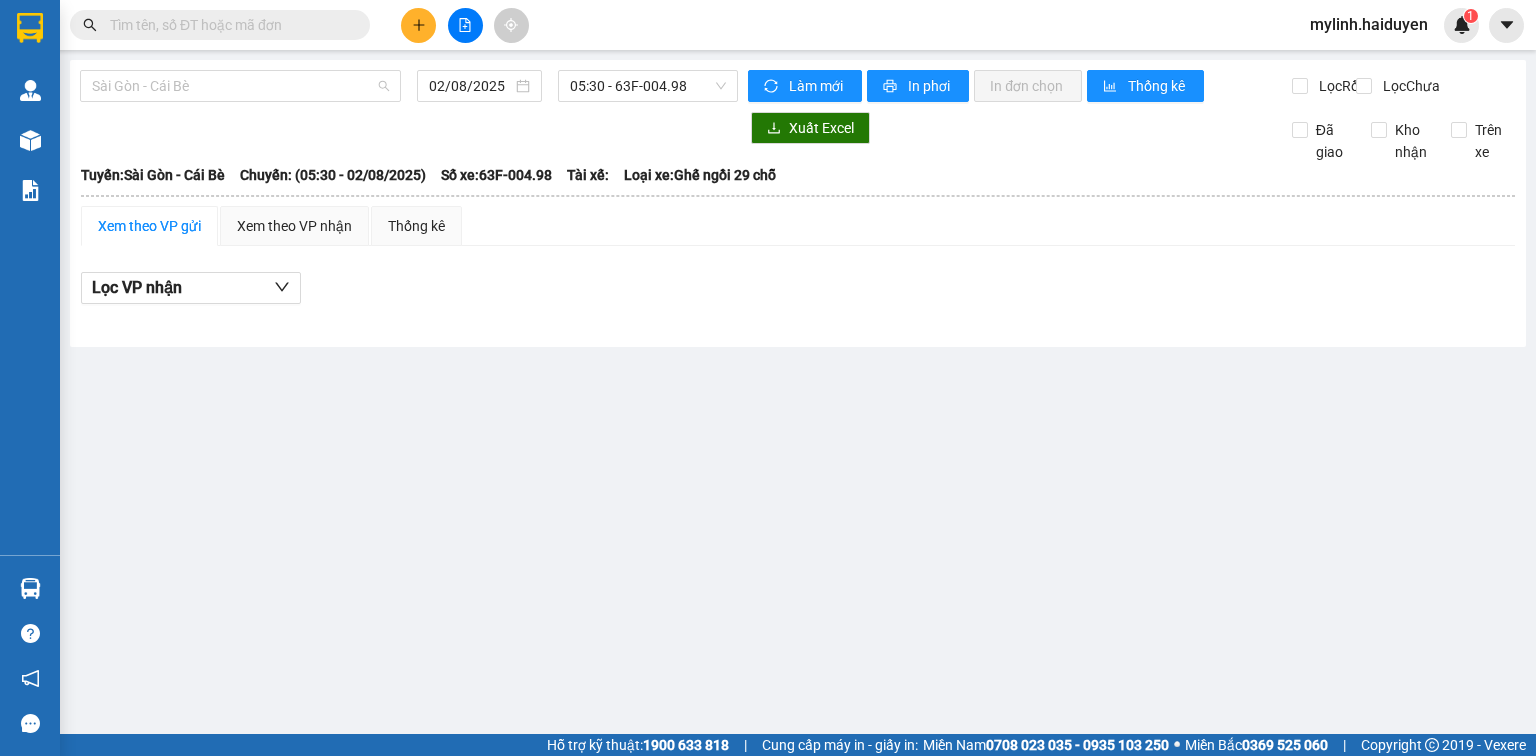 click on "Sài Gòn - Cái Bè" at bounding box center [240, 86] 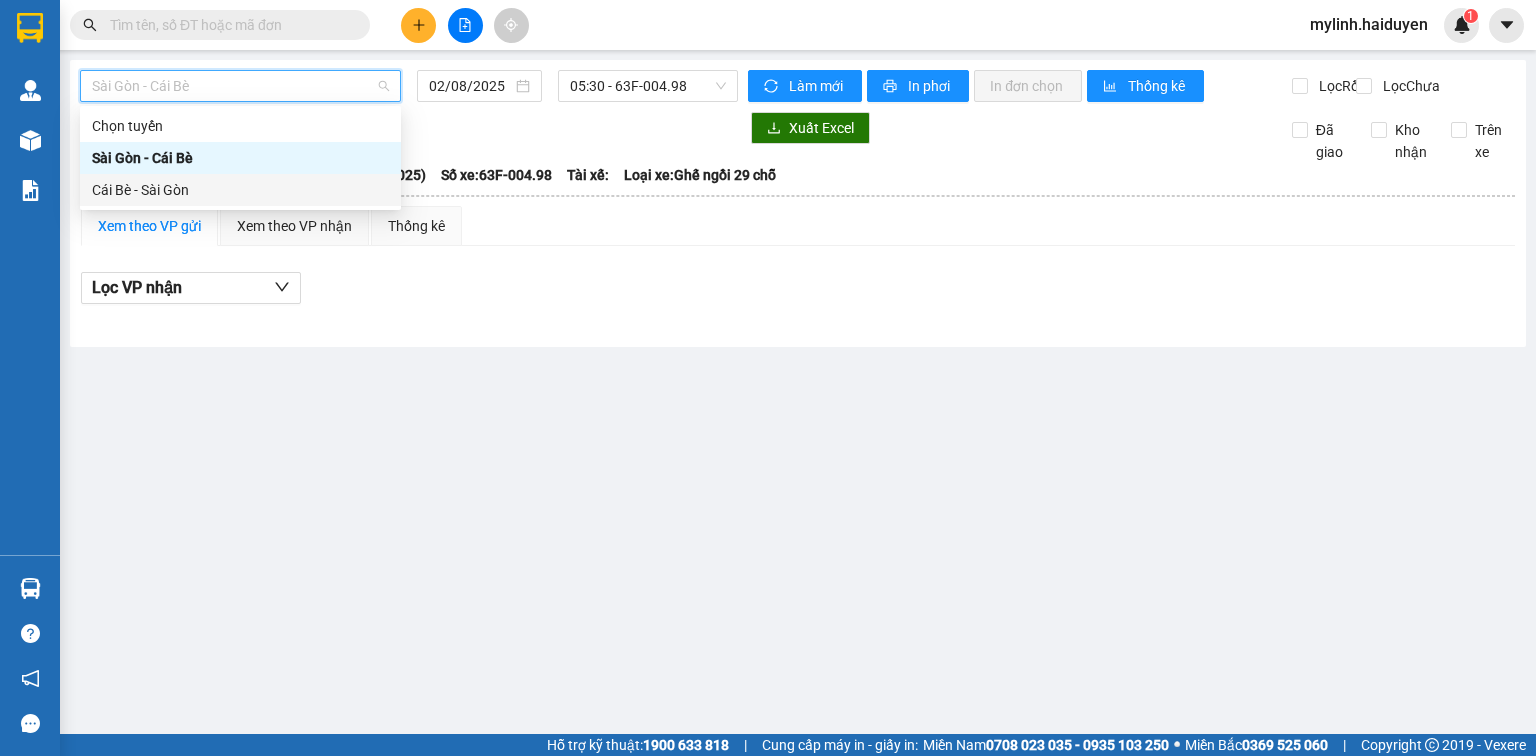 click on "Cái Bè - Sài Gòn" at bounding box center [240, 190] 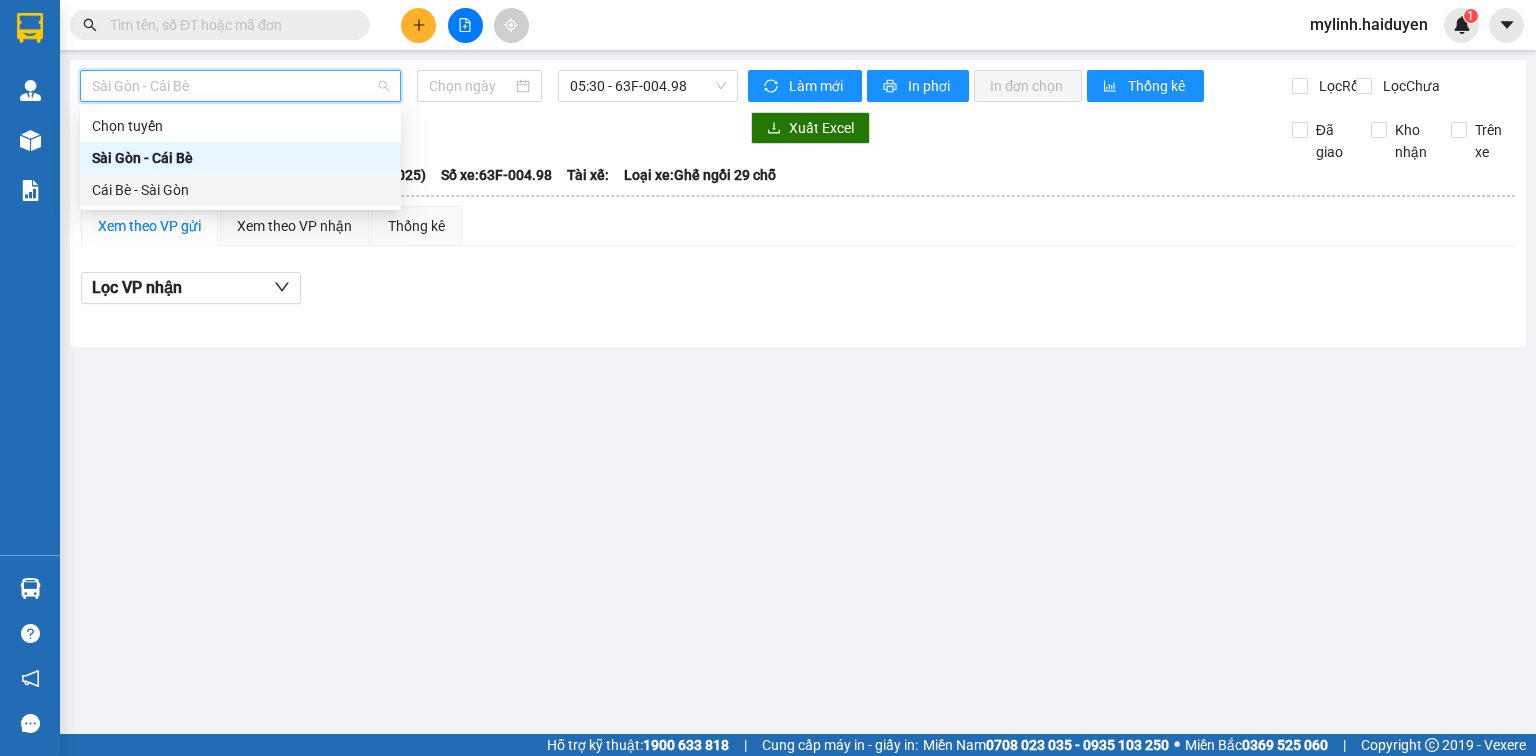 type on "02/08/2025" 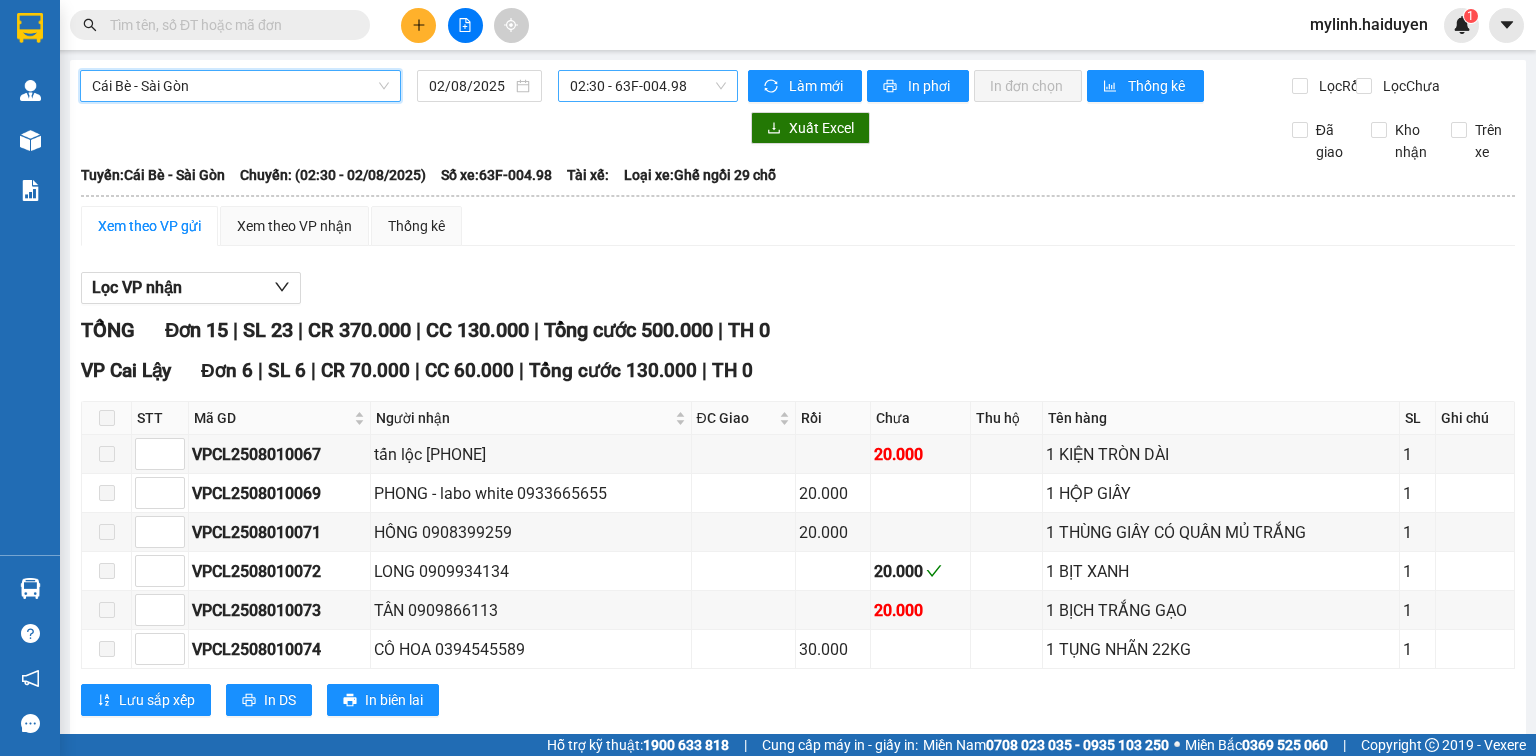 click on "02:30     - 63F-004.98" at bounding box center (648, 86) 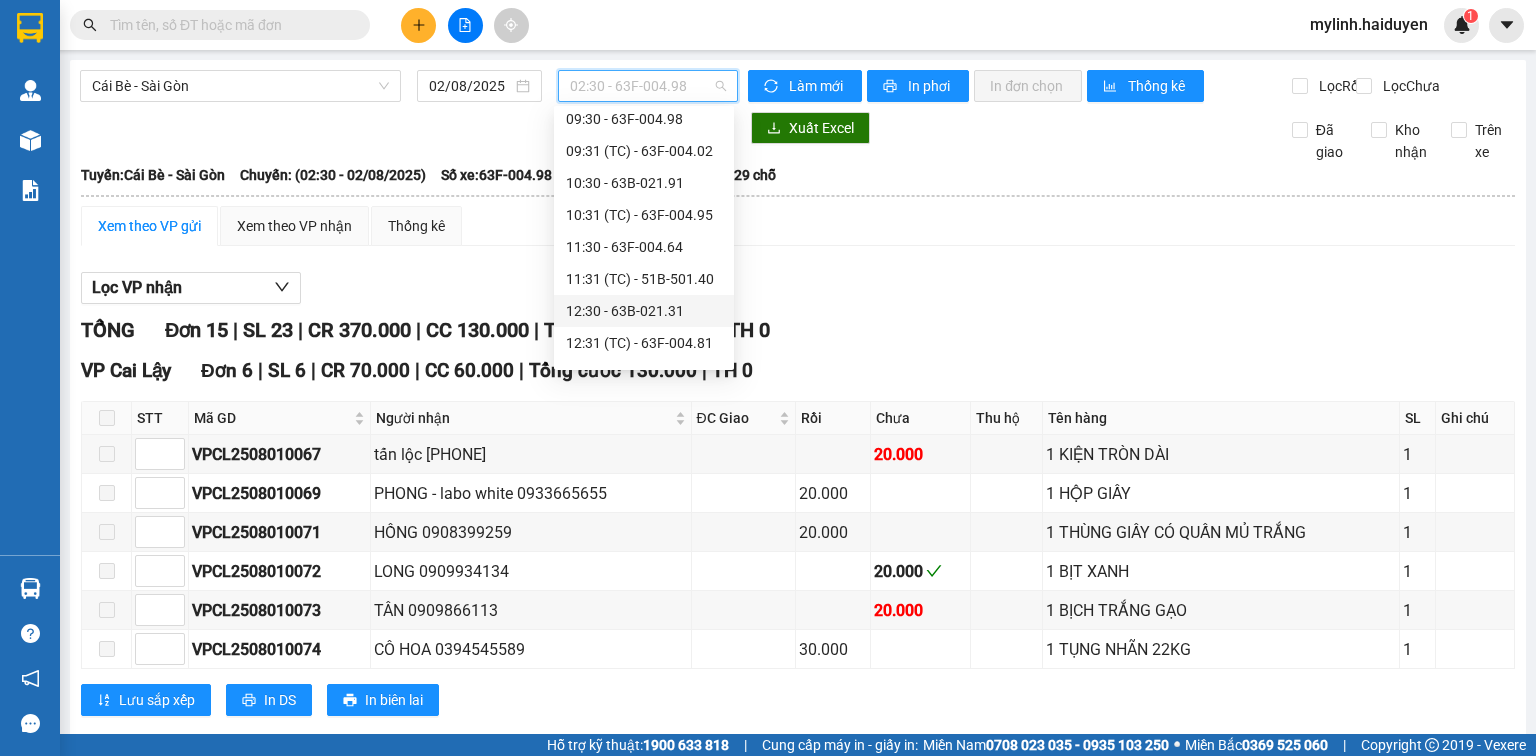 scroll, scrollTop: 560, scrollLeft: 0, axis: vertical 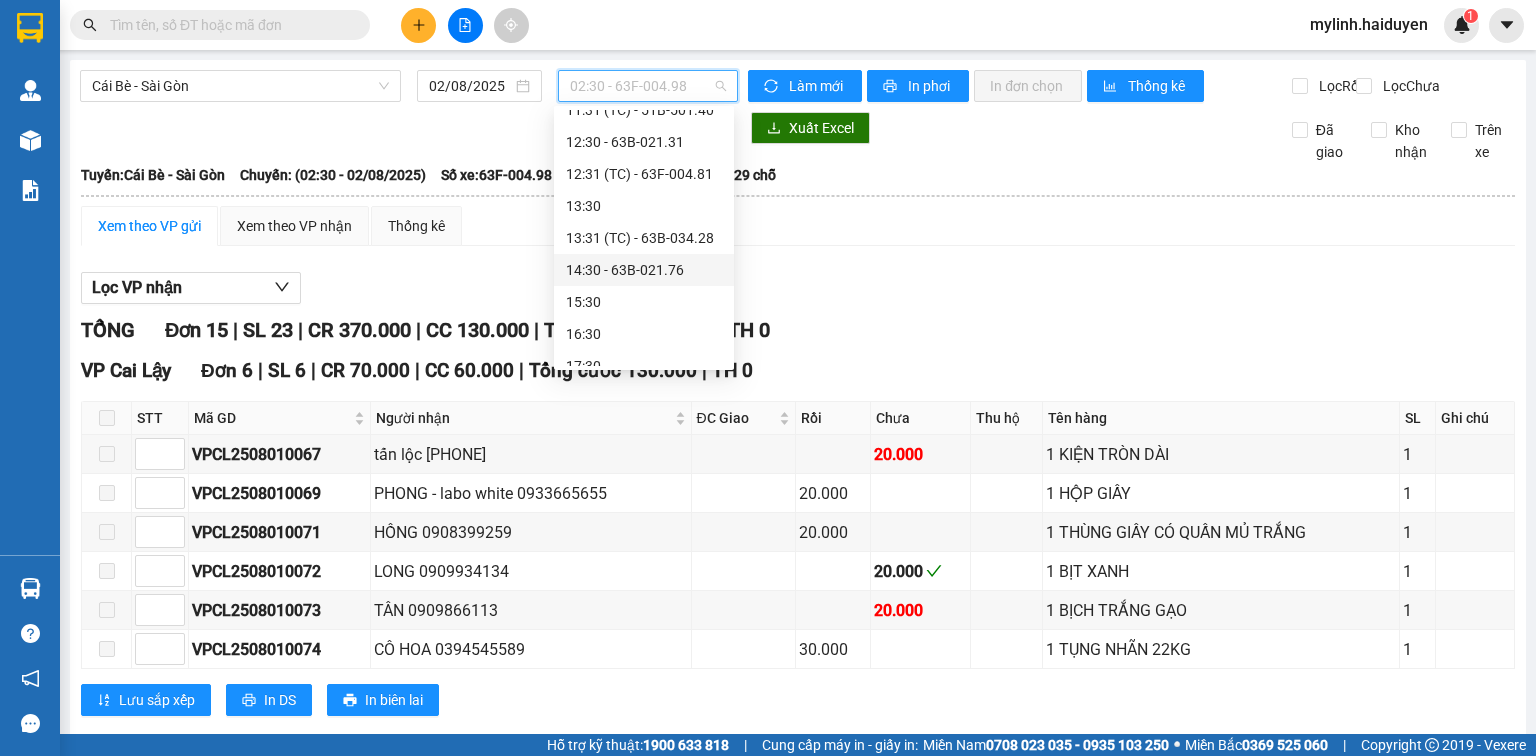 click on "[TIME]     - 63B-021.76" at bounding box center (644, 270) 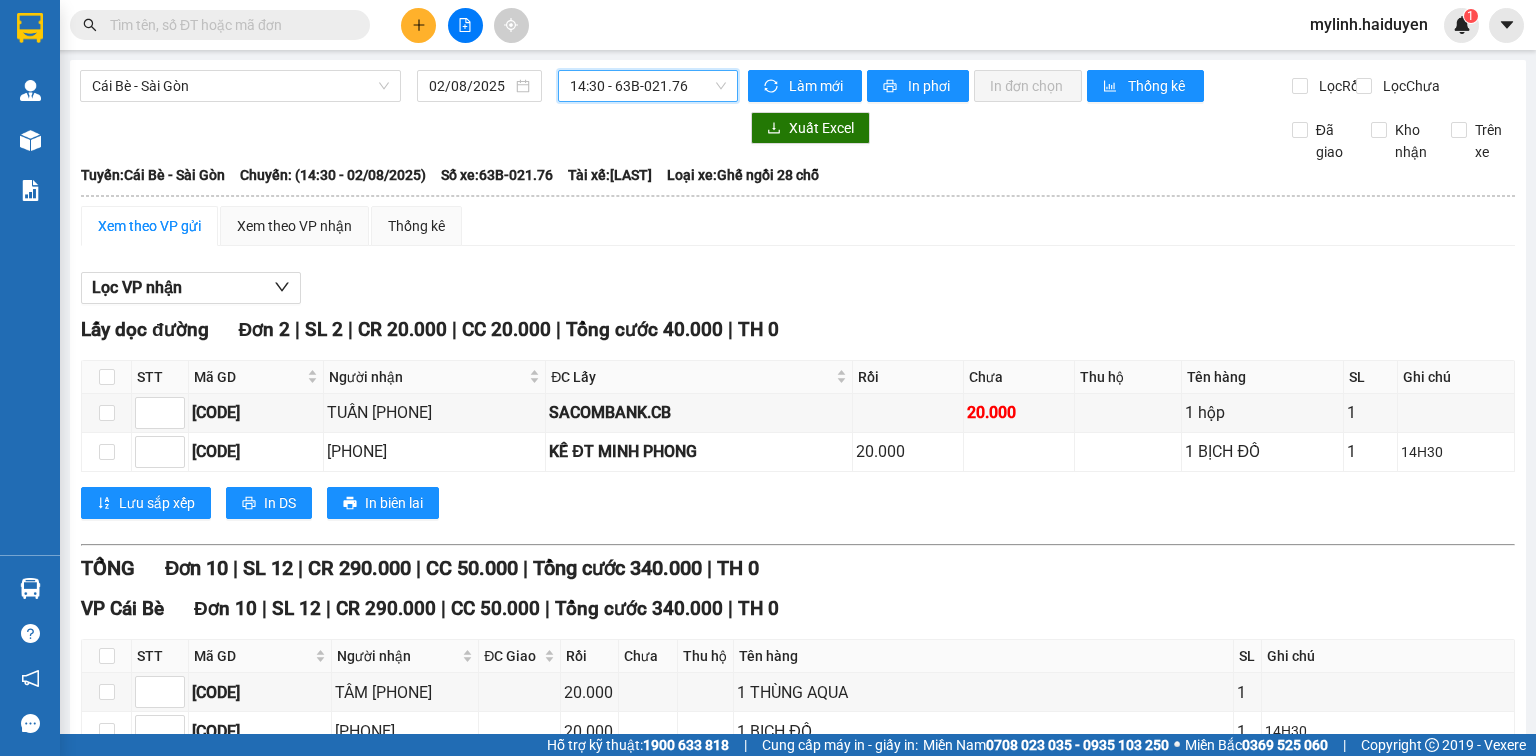 click on "Lọc VP nhận Lấy dọc đường Đơn   2 | SL   2 | CR   20.000 | CC   20.000 | Tổng cước   40.000 | TH   0 STT Mã GD Người nhận ĐC Lấy Rồi Chưa Thu hộ Tên hàng SL Ghi chú Ký nhận                         [CODE] TUẤN [PHONE] SACOMBANK.CB 20.000 1 hộp  1 [CODE]  [PHONE] KẾ ĐT MINH PHONG  20.000 1 BỊCH ĐỒ 1 14H30 Lưu sắp xếp In DS In biên lai Hải Duyên   [PHONE]   97B Nguyễn Duy Dương, P.9 PHƠI HÀNG VP Cái Bè  -  [TIME] - [DATE]/2025 Tuyến:  Cái Bè - Sài Gòn Chuyến:   ([TIME] - [DATE]/2025) Tài xế:  [LAST]   Số xe:  63B-021.76   Loại xe:  Ghế ngồi 28 chỗ  STT Mã GD Người nhận ĐC Lấy Rồi Chưa Thu hộ Tên hàng SL Ghi chú Ký nhận Lấy dọc đường Đơn   2 | SL   2 | CR   20.000 | CC   20.000 | Tổng cước   40.000 | TH   0 1 [CODE] TUẤN [PHONE] SACOMBANK.CB 20.000 1 hộp  1 2 [CODE]  [PHONE] KẾ ĐT MINH PHONG  20.000 1 BỊCH ĐỒ 1 14H30" at bounding box center (798, 698) 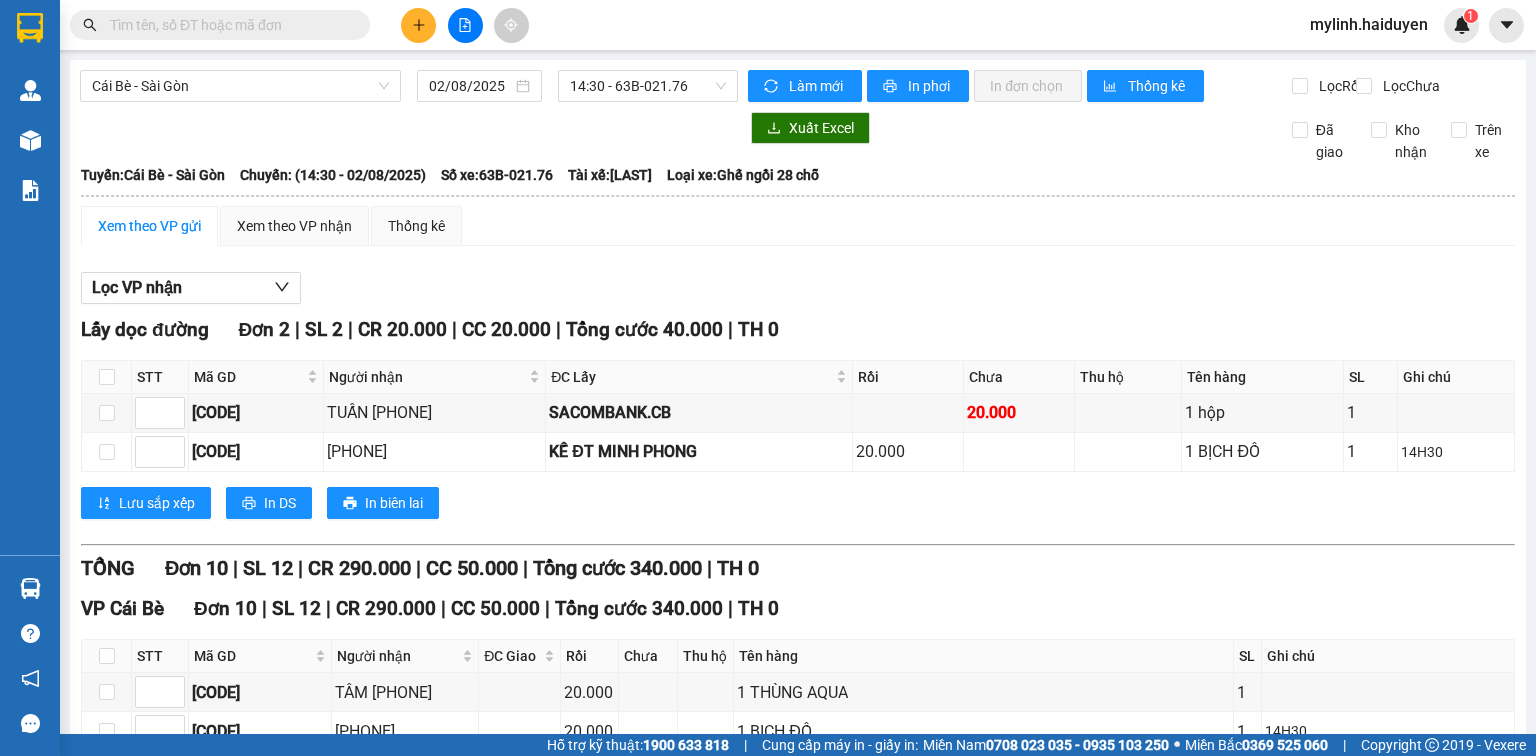 click on "Lọc VP nhận Lấy dọc đường Đơn   2 | SL   2 | CR   20.000 | CC   20.000 | Tổng cước   40.000 | TH   0 STT Mã GD Người nhận ĐC Lấy Rồi Chưa Thu hộ Tên hàng SL Ghi chú Ký nhận                         [CODE] TUẤN [PHONE] SACOMBANK.CB 20.000 1 hộp  1 [CODE]  [PHONE] KẾ ĐT MINH PHONG  20.000 1 BỊCH ĐỒ 1 14H30 Lưu sắp xếp In DS In biên lai Hải Duyên   [PHONE]   97B Nguyễn Duy Dương, P.9 PHƠI HÀNG VP Cái Bè  -  [TIME] - [DATE]/2025 Tuyến:  Cái Bè - Sài Gòn Chuyến:   ([TIME] - [DATE]/2025) Tài xế:  [LAST]   Số xe:  63B-021.76   Loại xe:  Ghế ngồi 28 chỗ  STT Mã GD Người nhận ĐC Lấy Rồi Chưa Thu hộ Tên hàng SL Ghi chú Ký nhận Lấy dọc đường Đơn   2 | SL   2 | CR   20.000 | CC   20.000 | Tổng cước   40.000 | TH   0 1 [CODE] TUẤN [PHONE] SACOMBANK.CB 20.000 1 hộp  1 2 [CODE]  [PHONE] KẾ ĐT MINH PHONG  20.000 1 BỊCH ĐỒ 1 14H30" at bounding box center (798, 698) 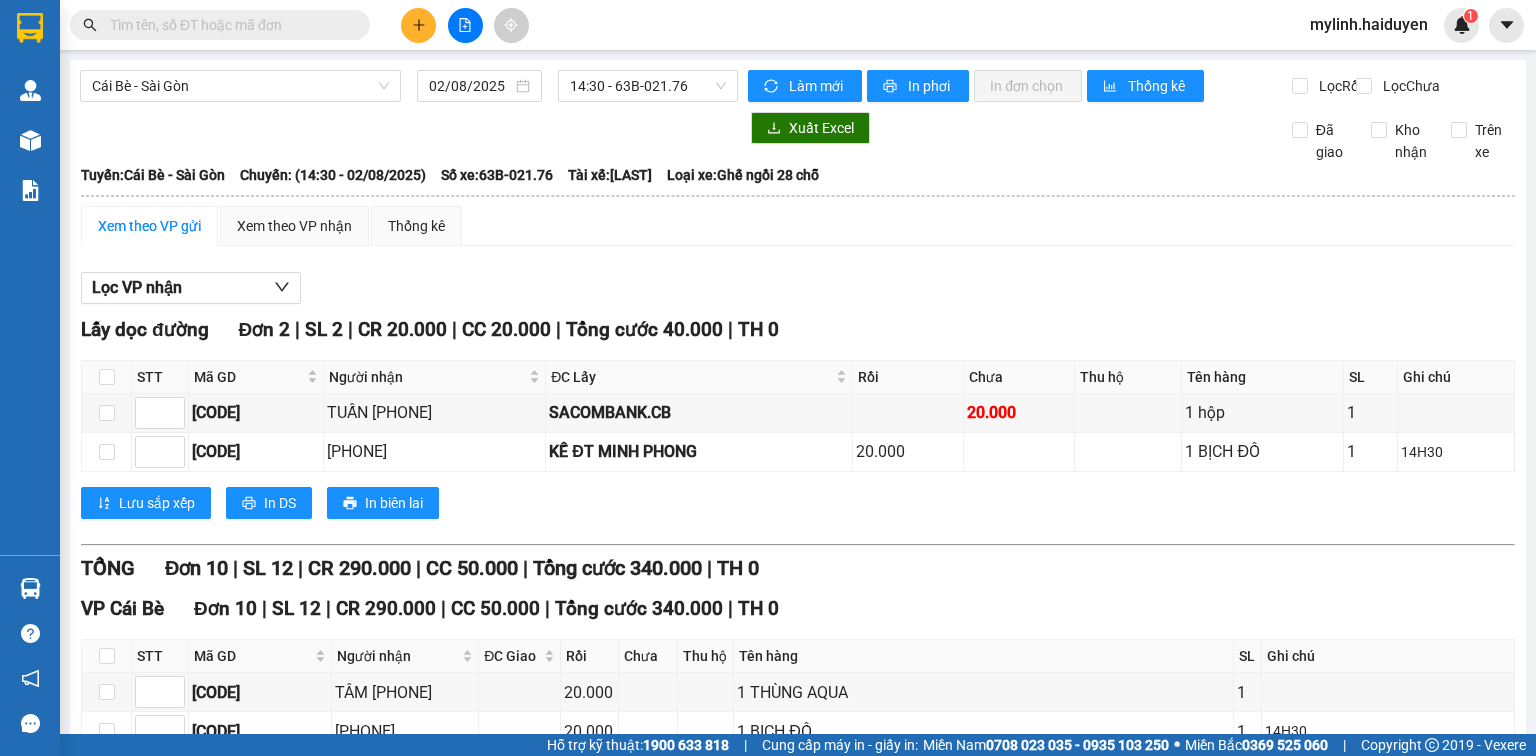 click at bounding box center [228, 25] 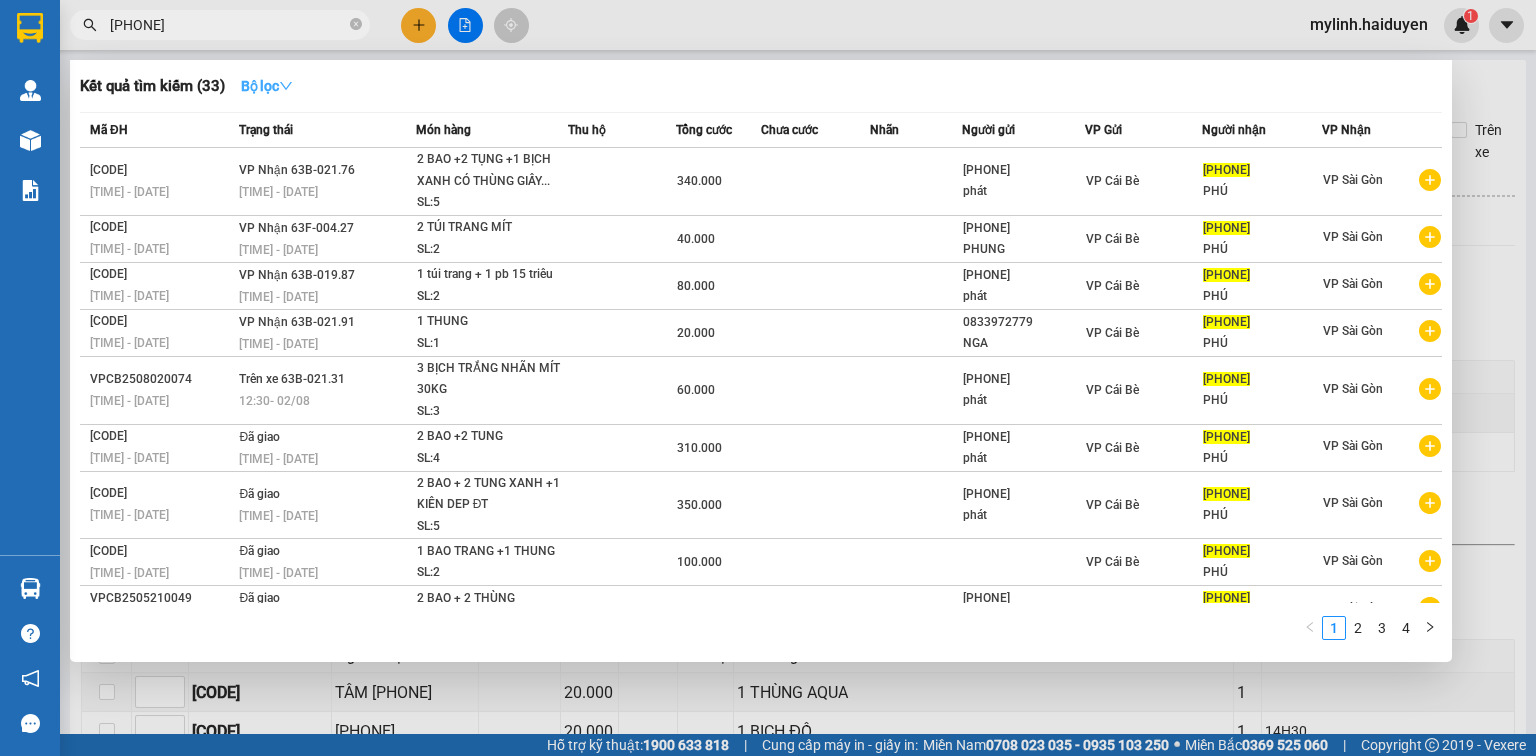 type on "[PHONE]" 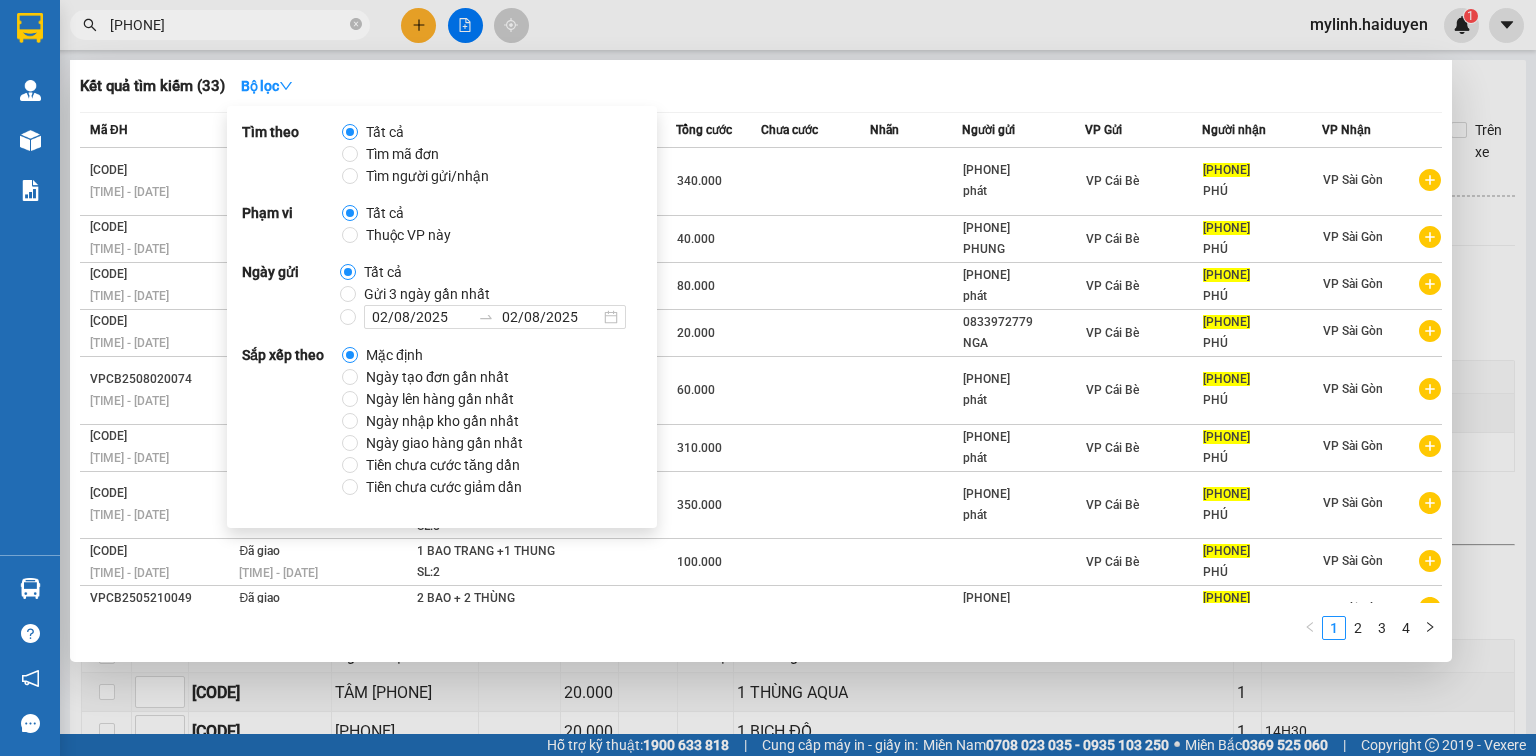click on "Gửi 3 ngày gần nhất" at bounding box center (427, 294) 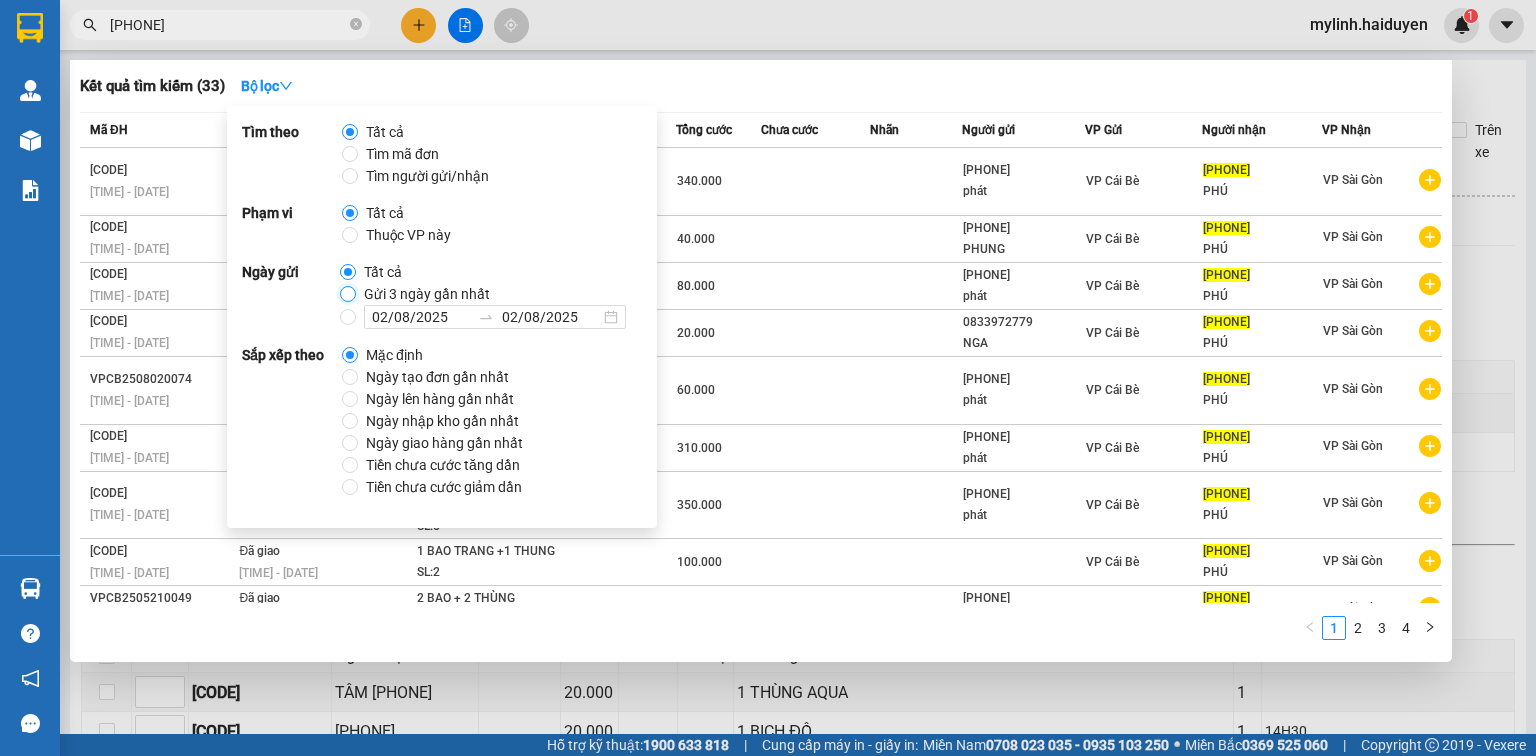 click on "Gửi 3 ngày gần nhất" at bounding box center [348, 294] 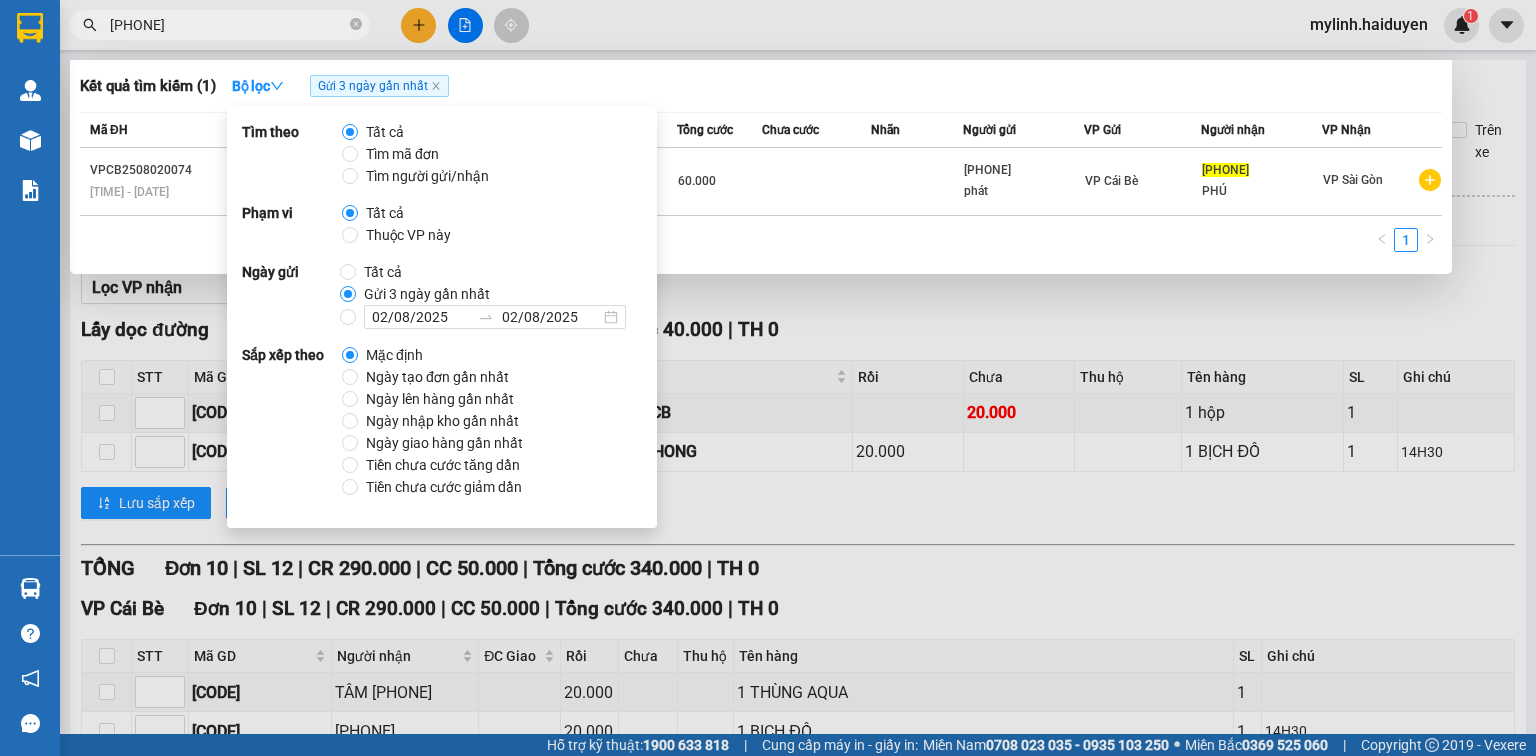 click on "Kết quả tìm kiếm ( 1 )  Bộ lọc  Gửi 3 ngày gần nhất" at bounding box center [761, 86] 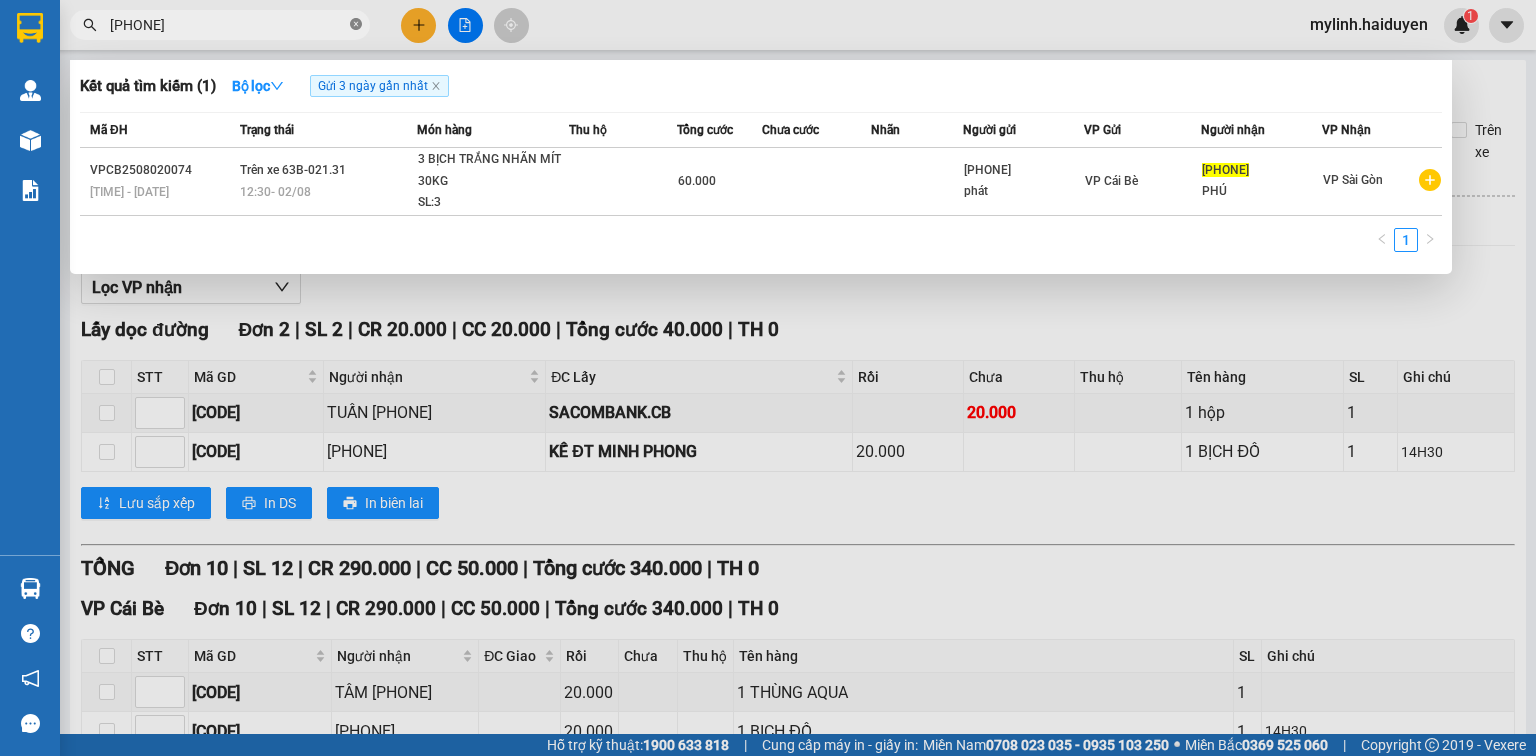 click 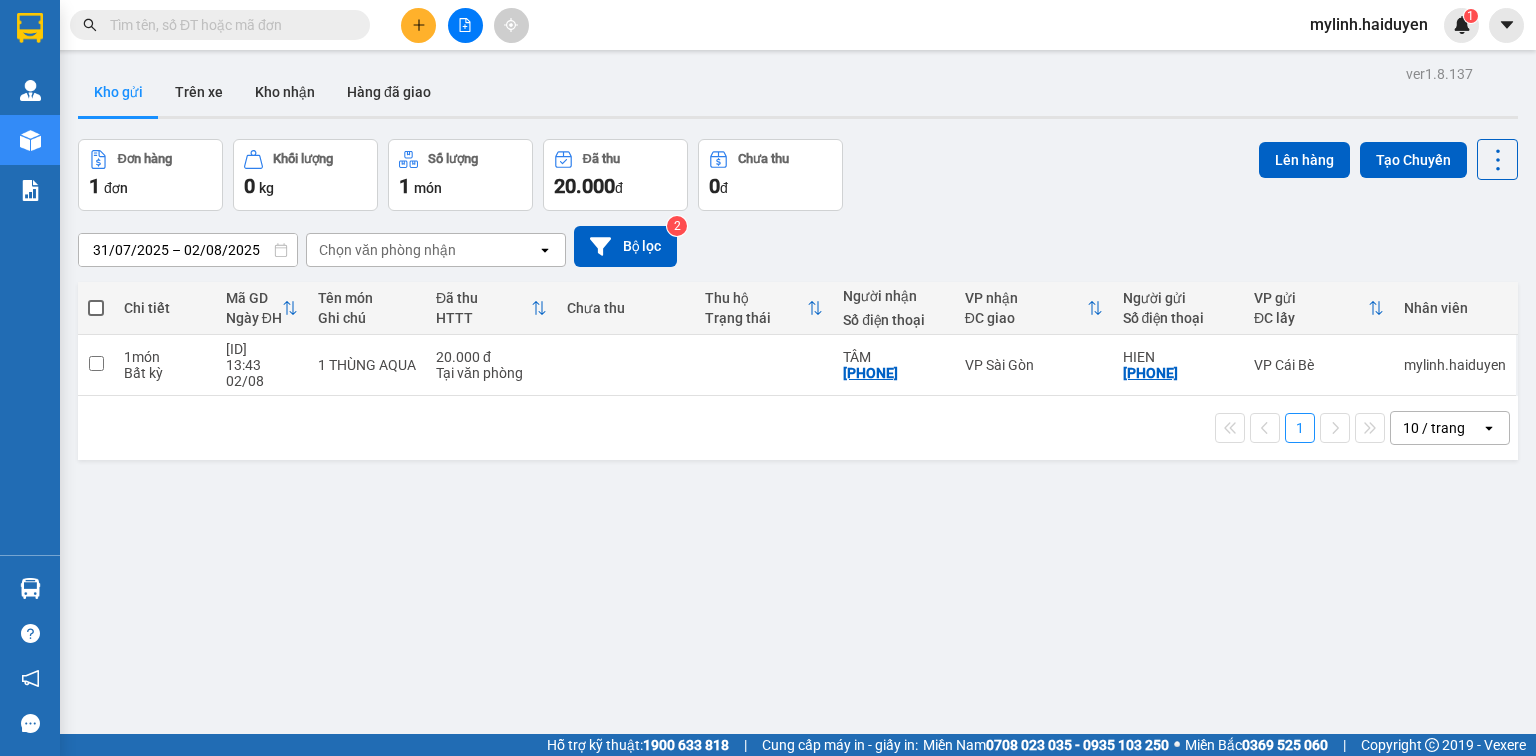 click at bounding box center (228, 25) 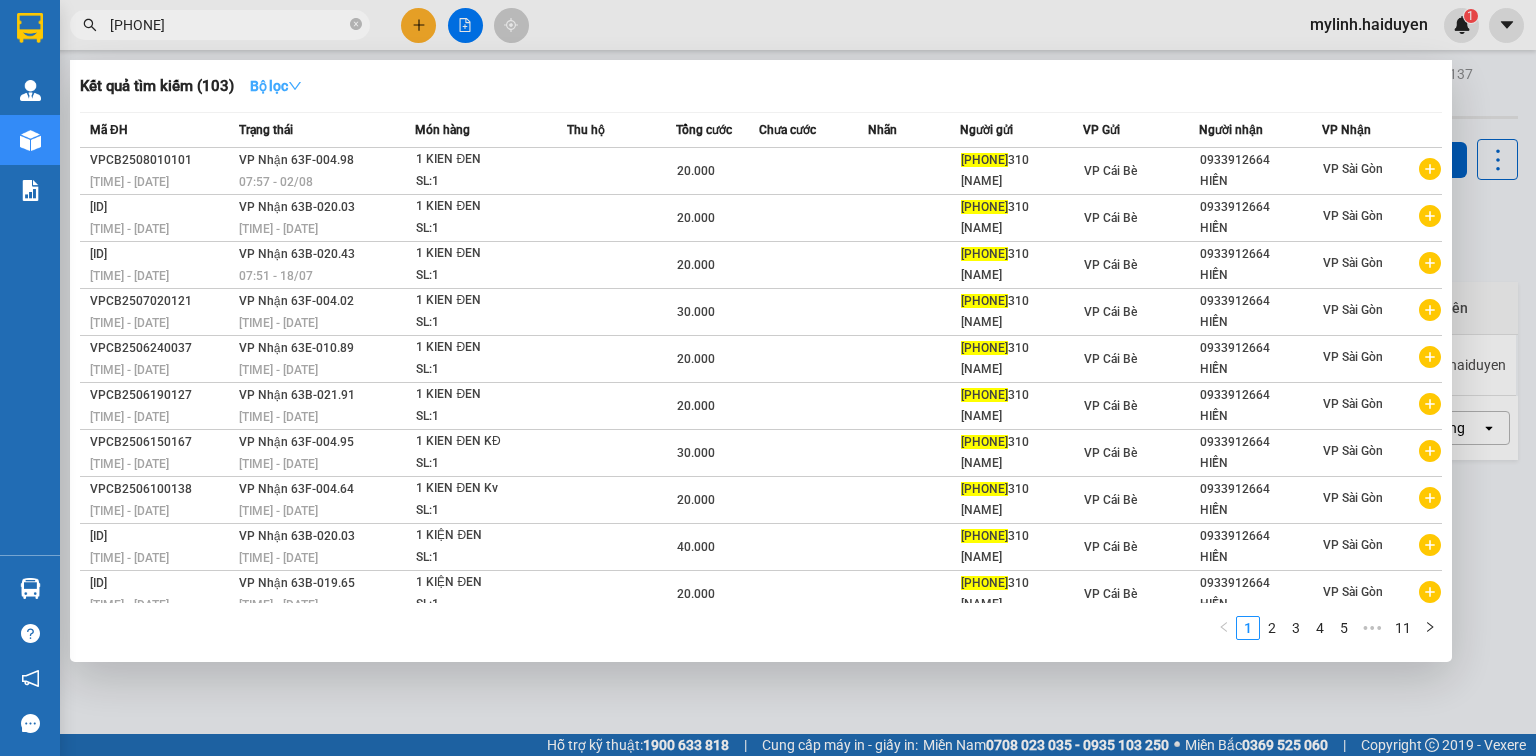 type on "[PHONE]" 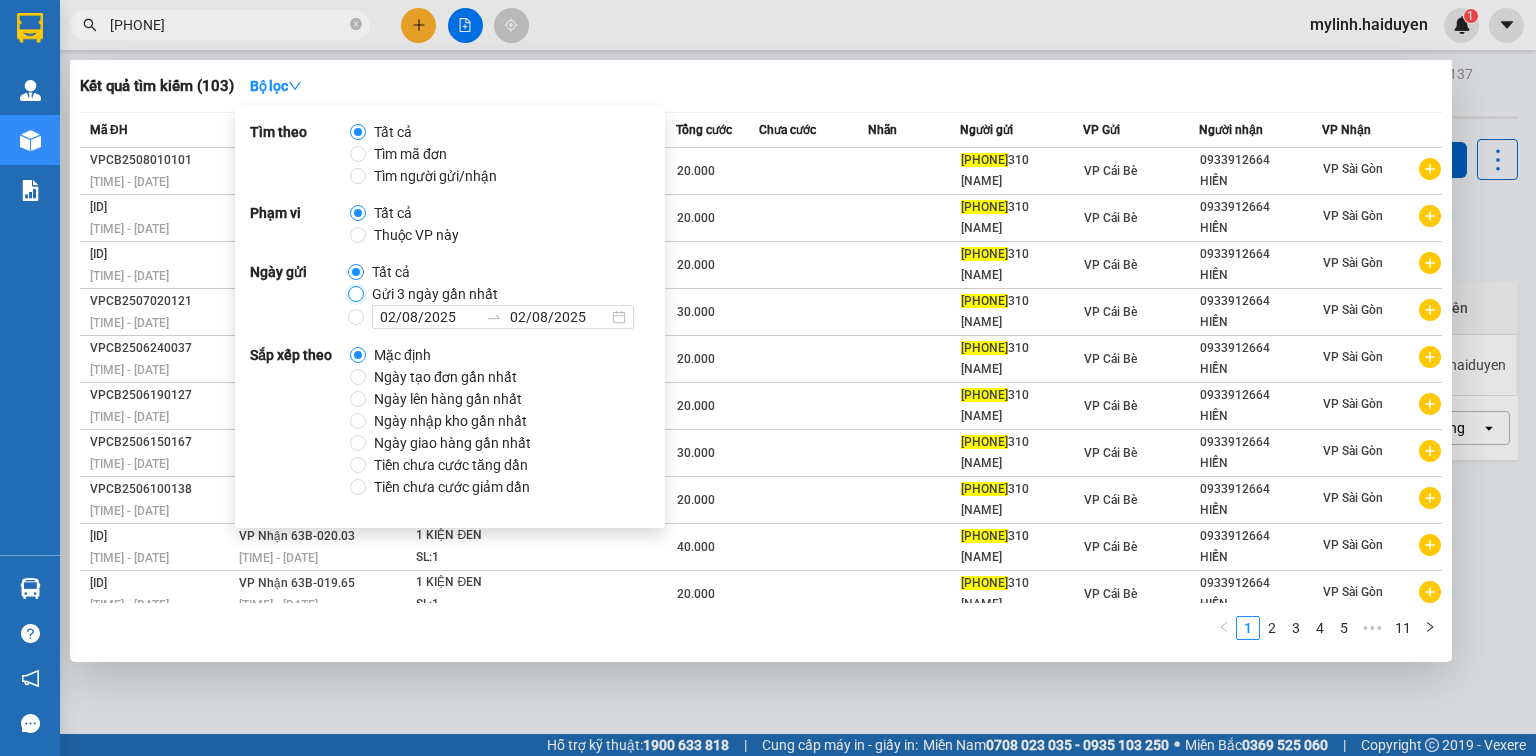 click on "Gửi 3 ngày gần nhất" at bounding box center [356, 294] 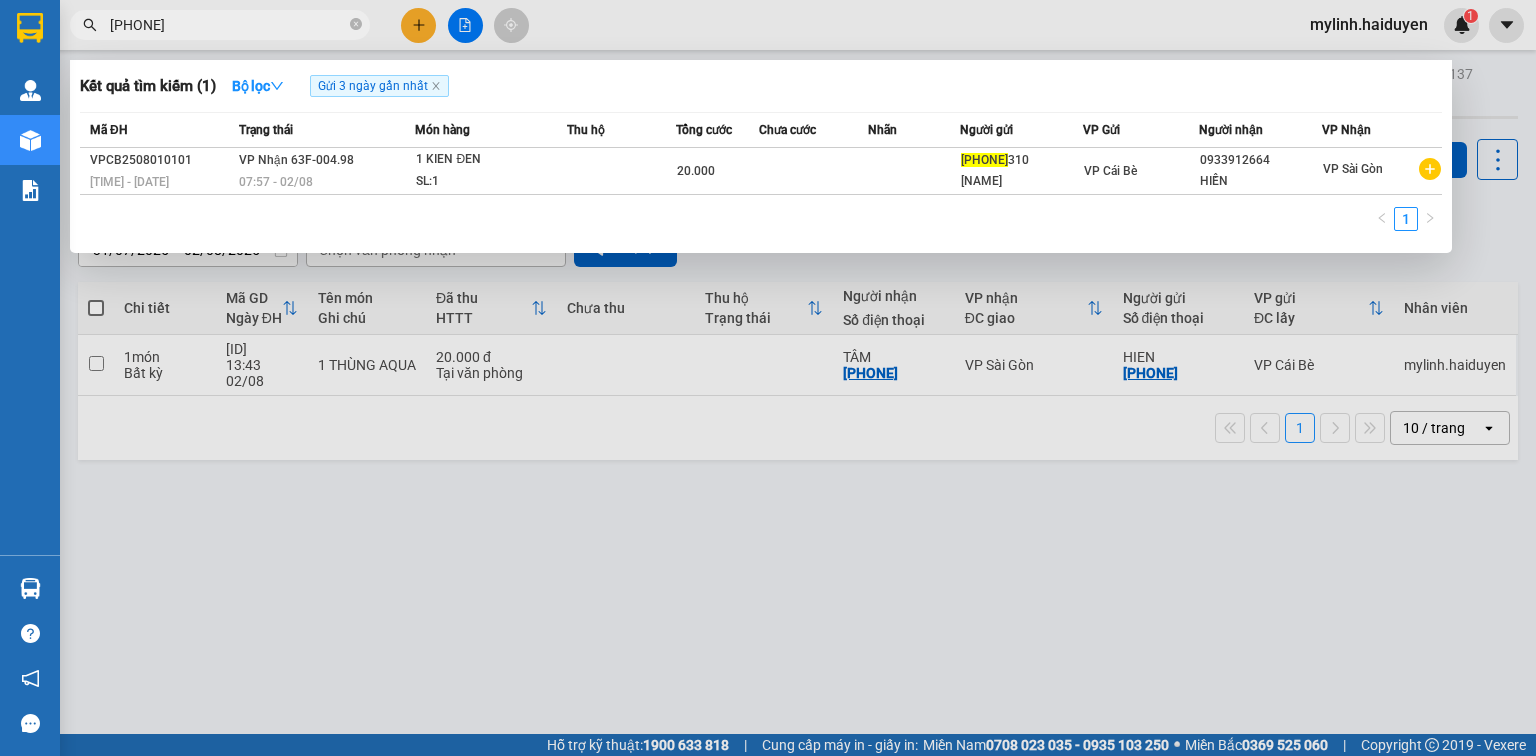 click on "Kết quả tìm kiếm ( 1 )  Bộ lọc  Gửi 3 ngày gần nhất Mã ĐH Trạng thái Món hàng Thu hộ Tổng cước Chưa cước Nhãn Người gửi VP Gửi Người nhận VP Nhận VPCB2508010101 19:12 - 01/08 VP Nhận   63F-004.98 07:57 - 02/08 1 KIEN ĐEN SL:  1 20.000 0979734 310 DIỄM VP Cái Bè 0933912664 HIỀN VP Sài Gòn 1" at bounding box center [761, 156] 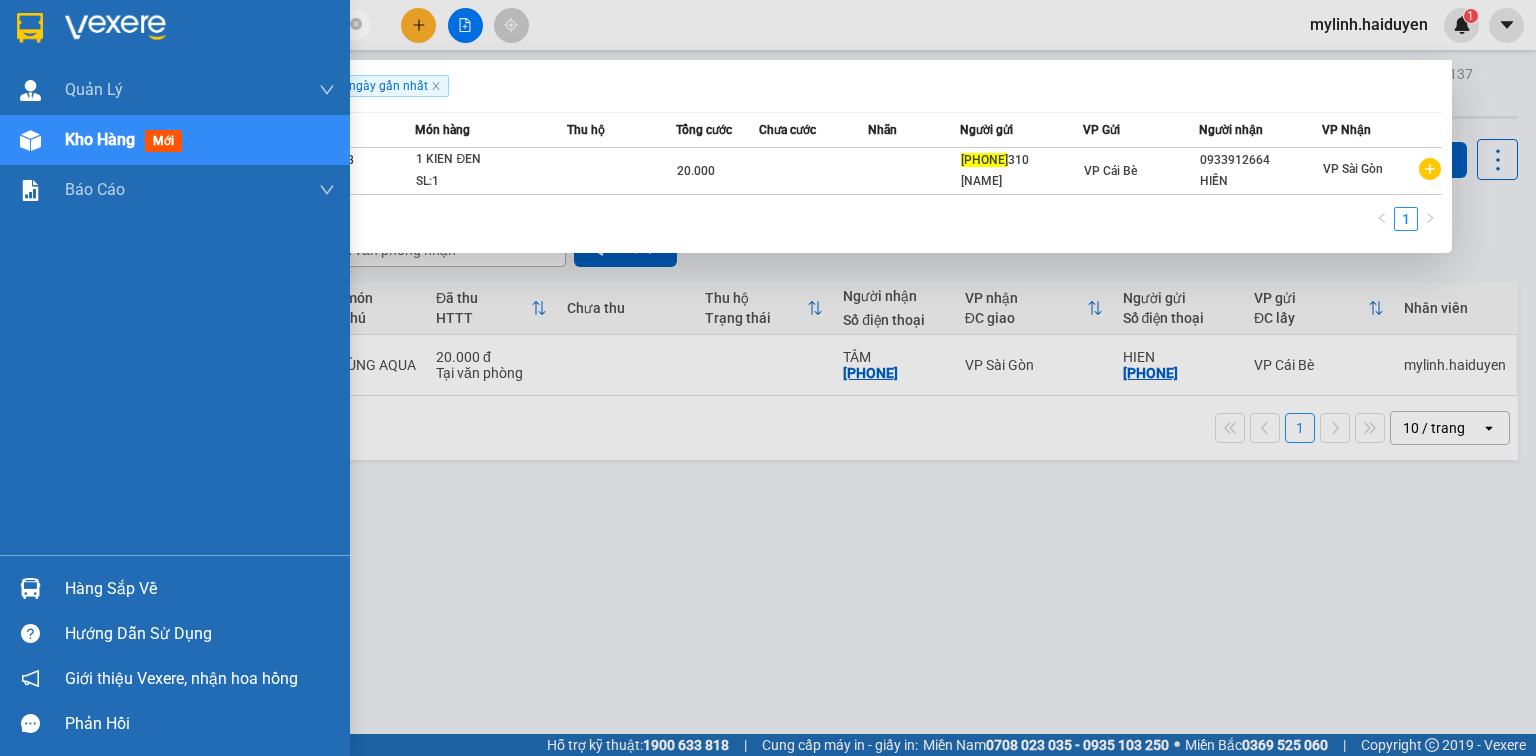 click on "Hàng sắp về" at bounding box center [175, 588] 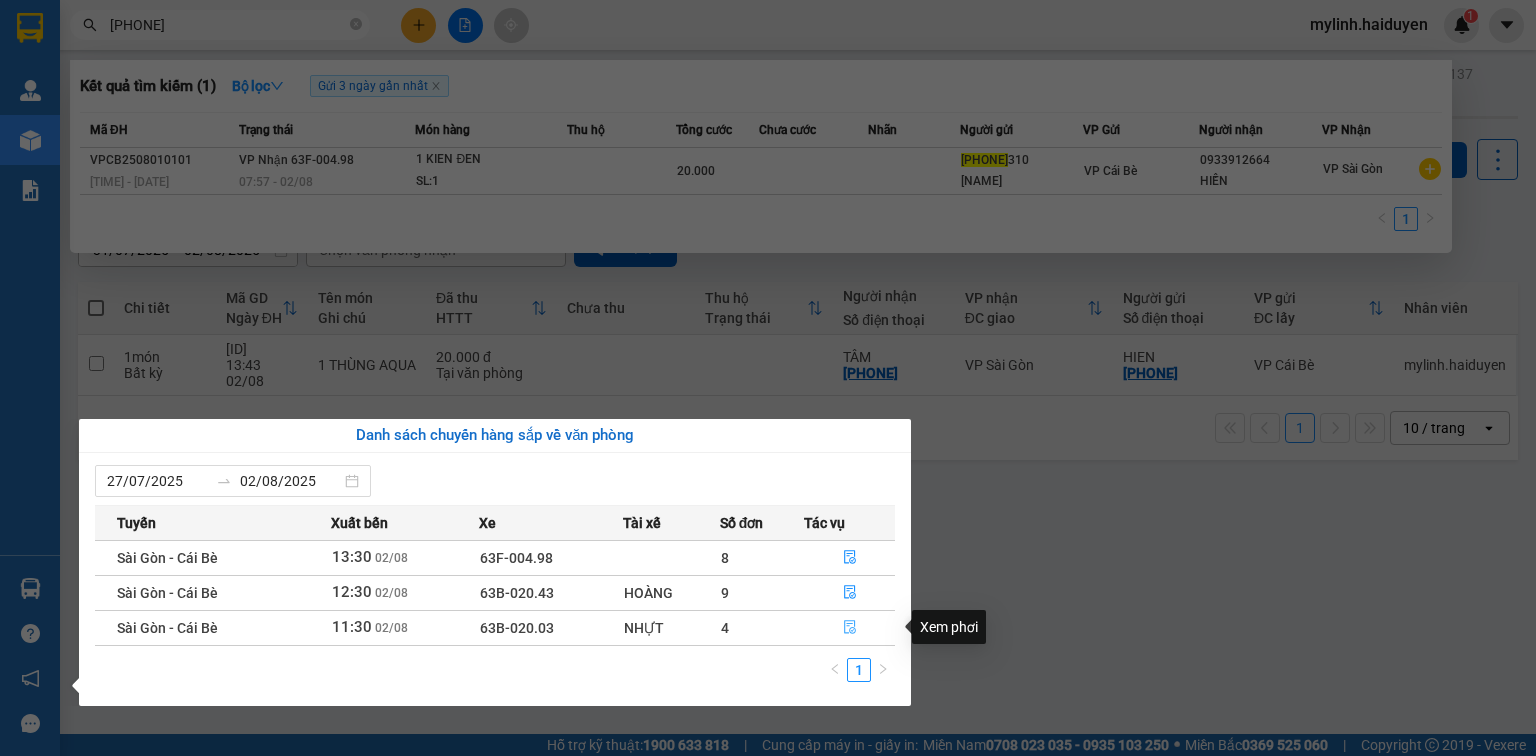 drag, startPoint x: 852, startPoint y: 626, endPoint x: 862, endPoint y: 623, distance: 10.440307 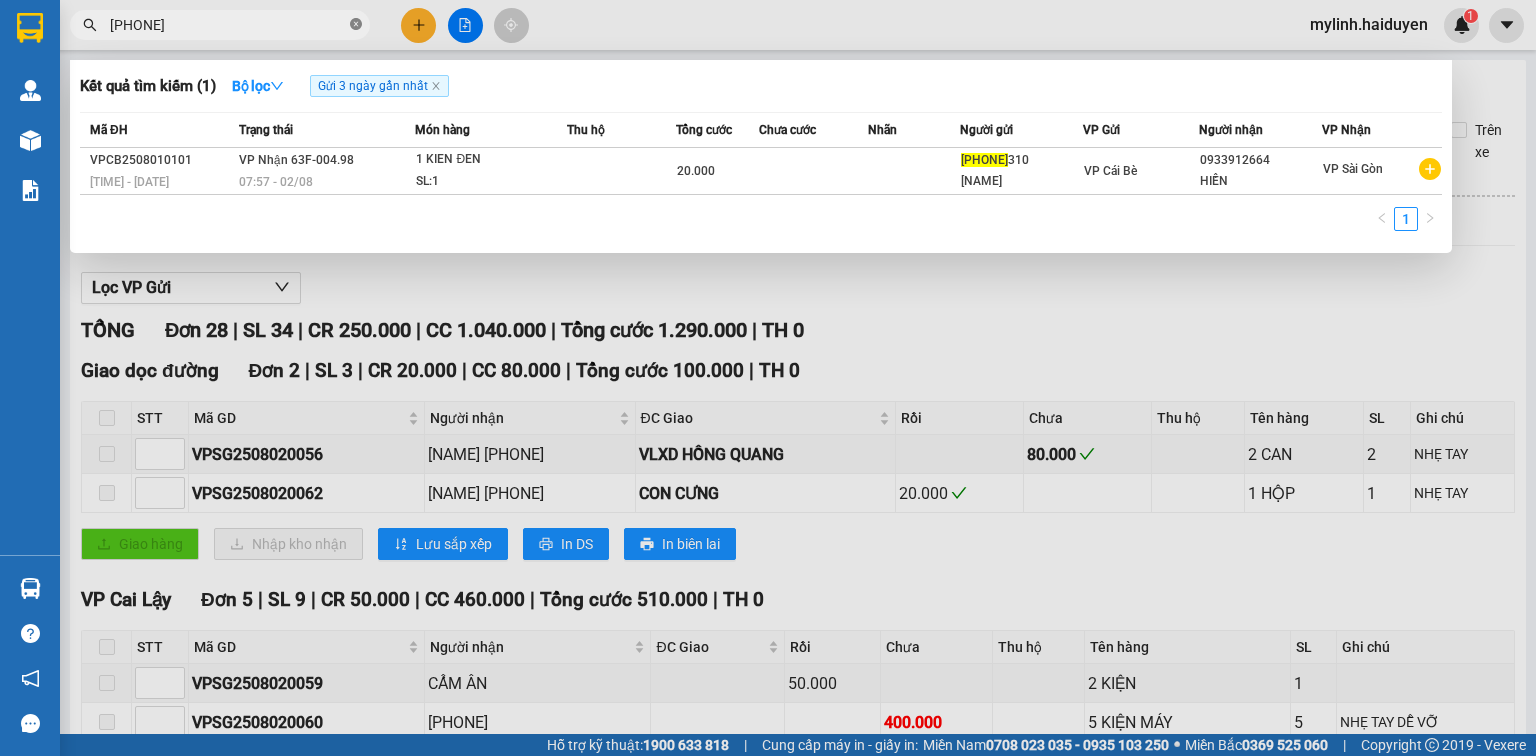 click 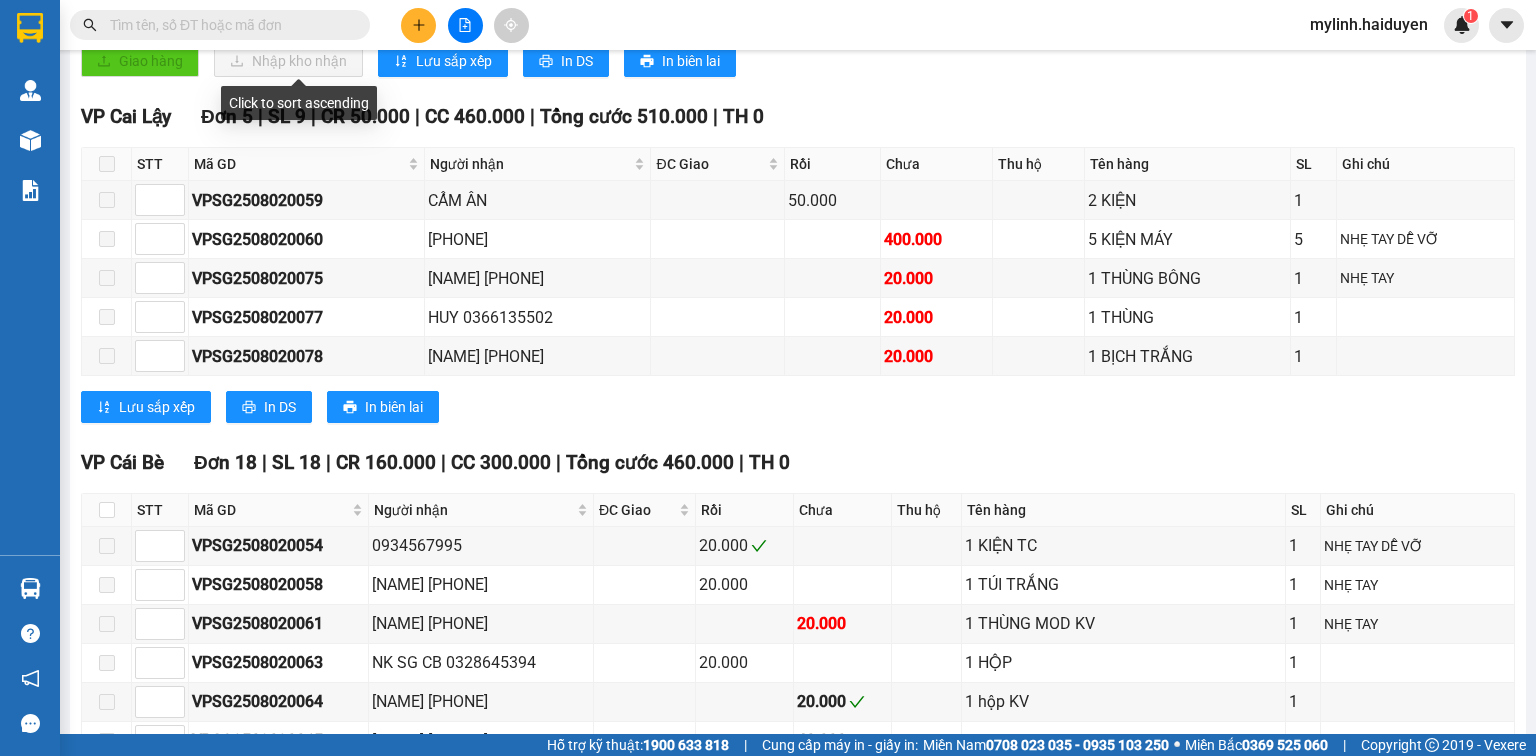 scroll, scrollTop: 560, scrollLeft: 0, axis: vertical 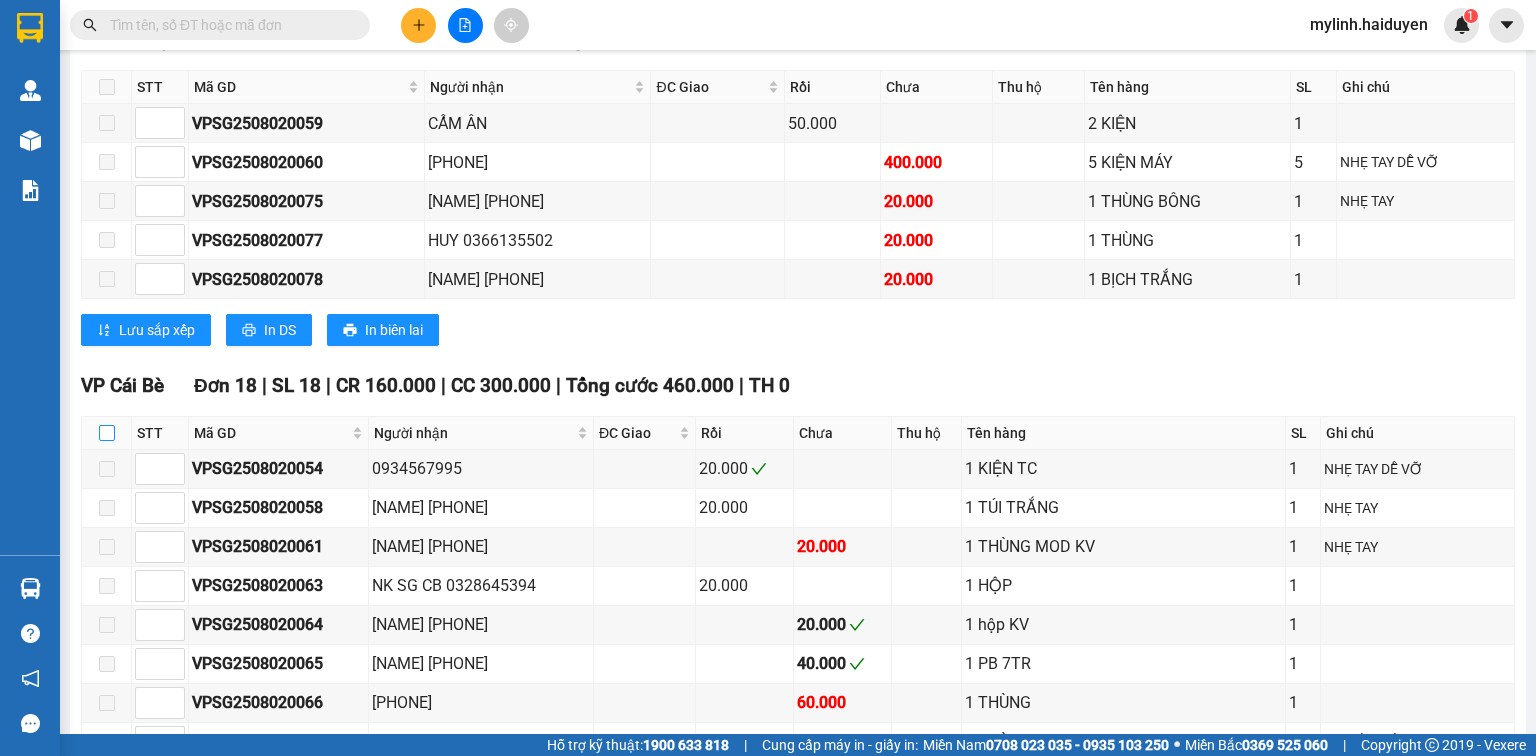 click at bounding box center [107, 433] 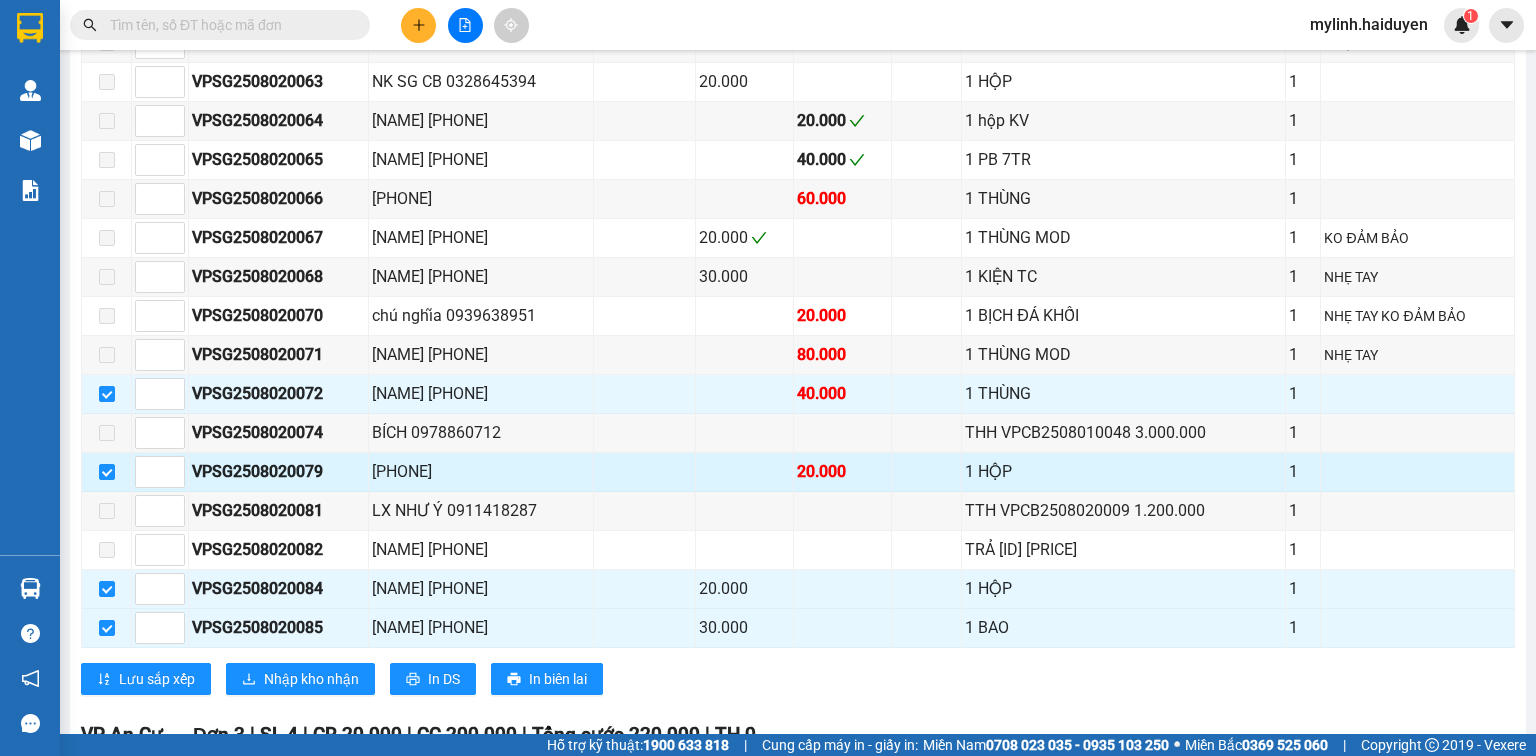 scroll, scrollTop: 1040, scrollLeft: 0, axis: vertical 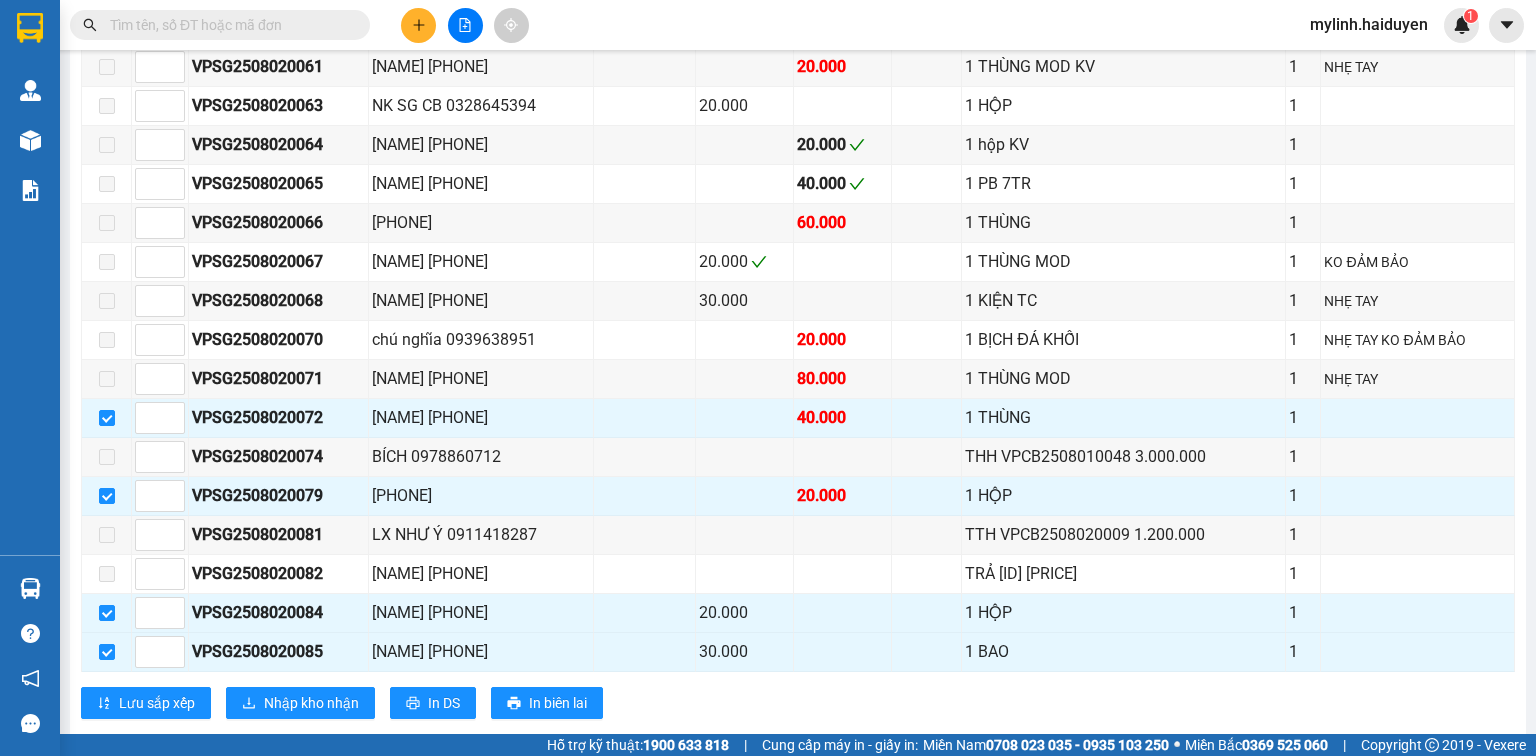 click at bounding box center [228, 25] 